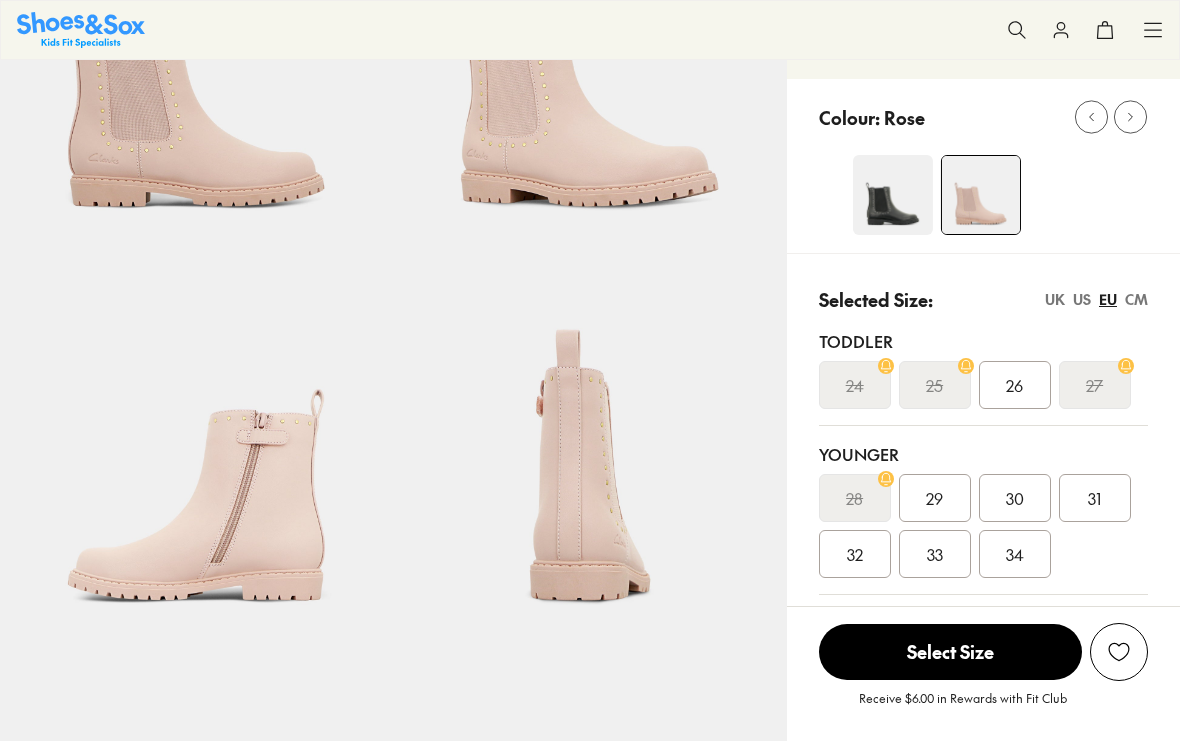 scroll, scrollTop: 0, scrollLeft: 0, axis: both 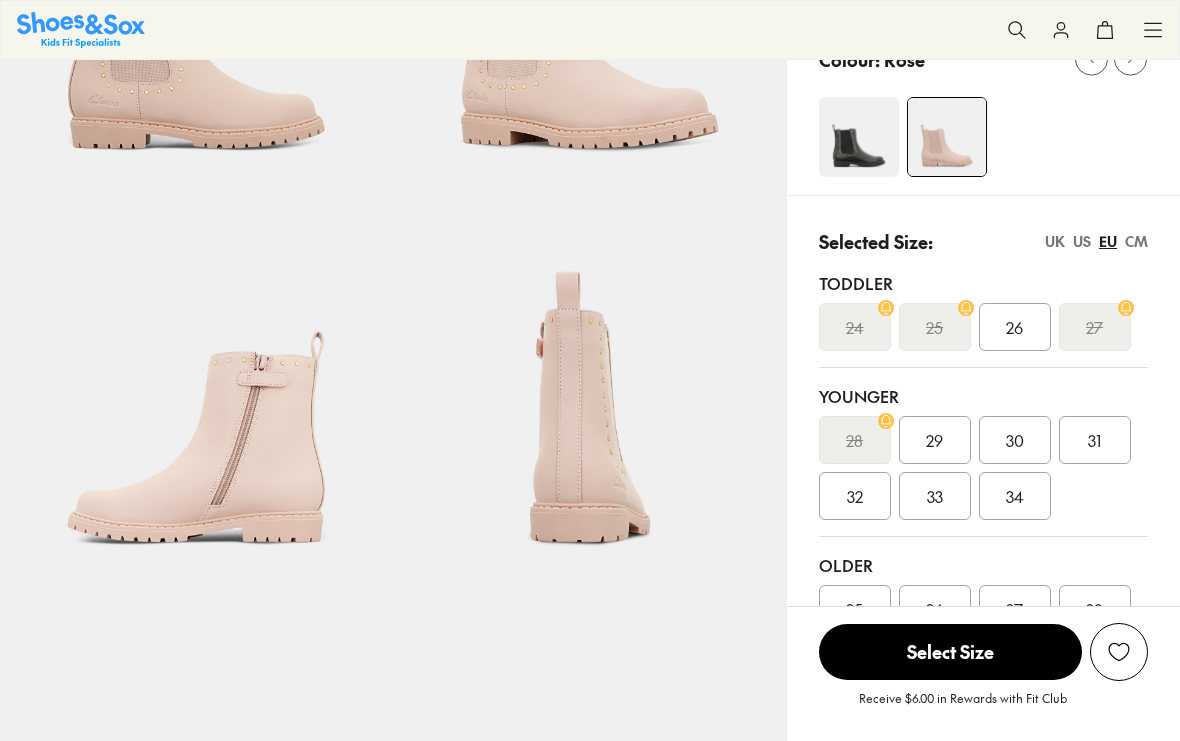 select on "*" 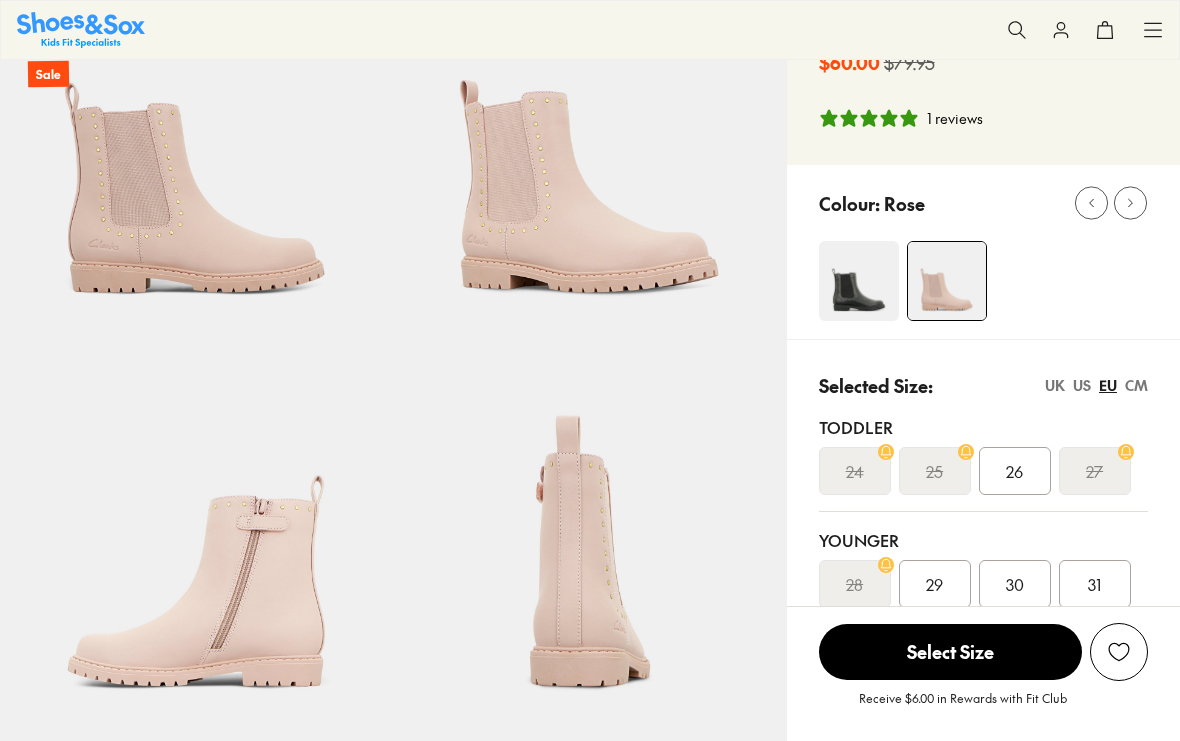 scroll, scrollTop: 0, scrollLeft: 0, axis: both 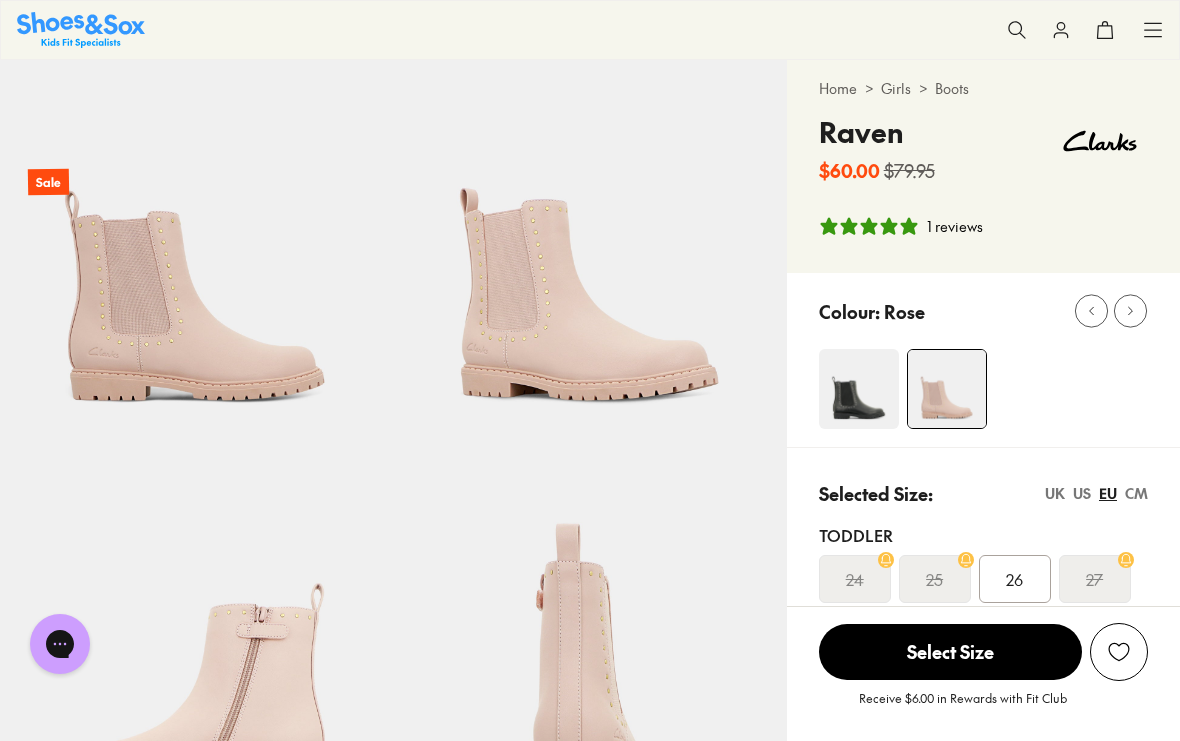click at bounding box center (859, 389) 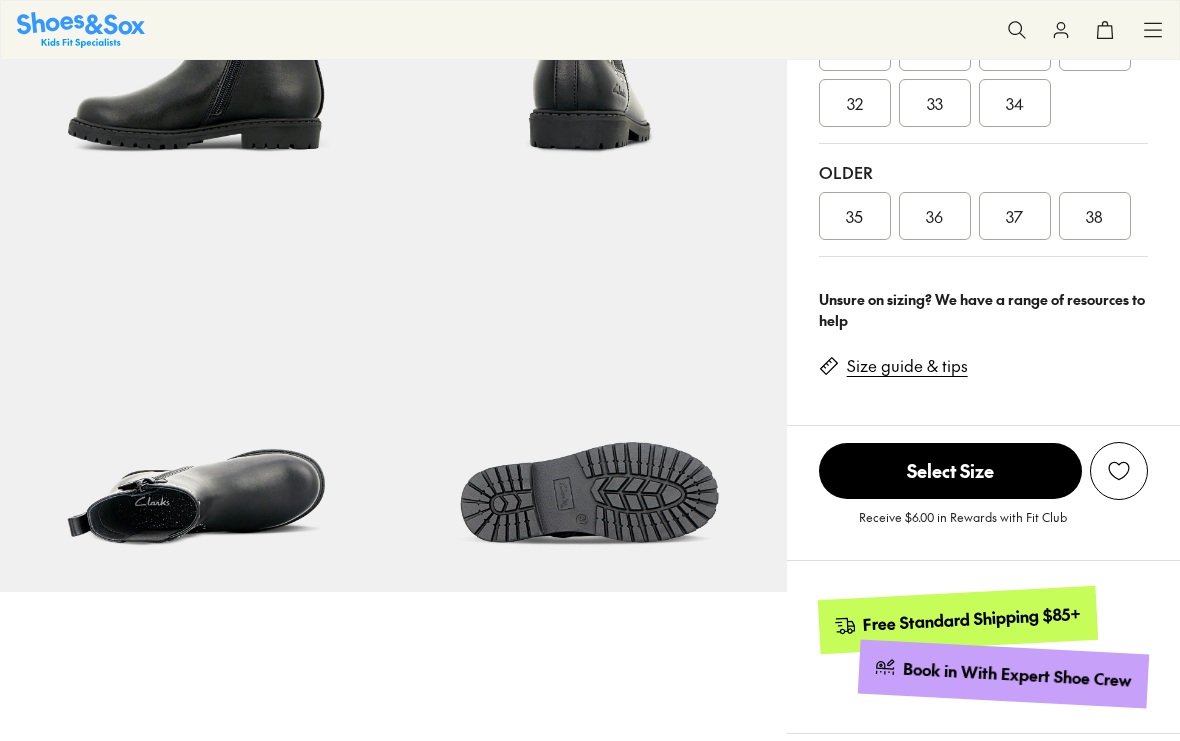 scroll, scrollTop: 684, scrollLeft: 0, axis: vertical 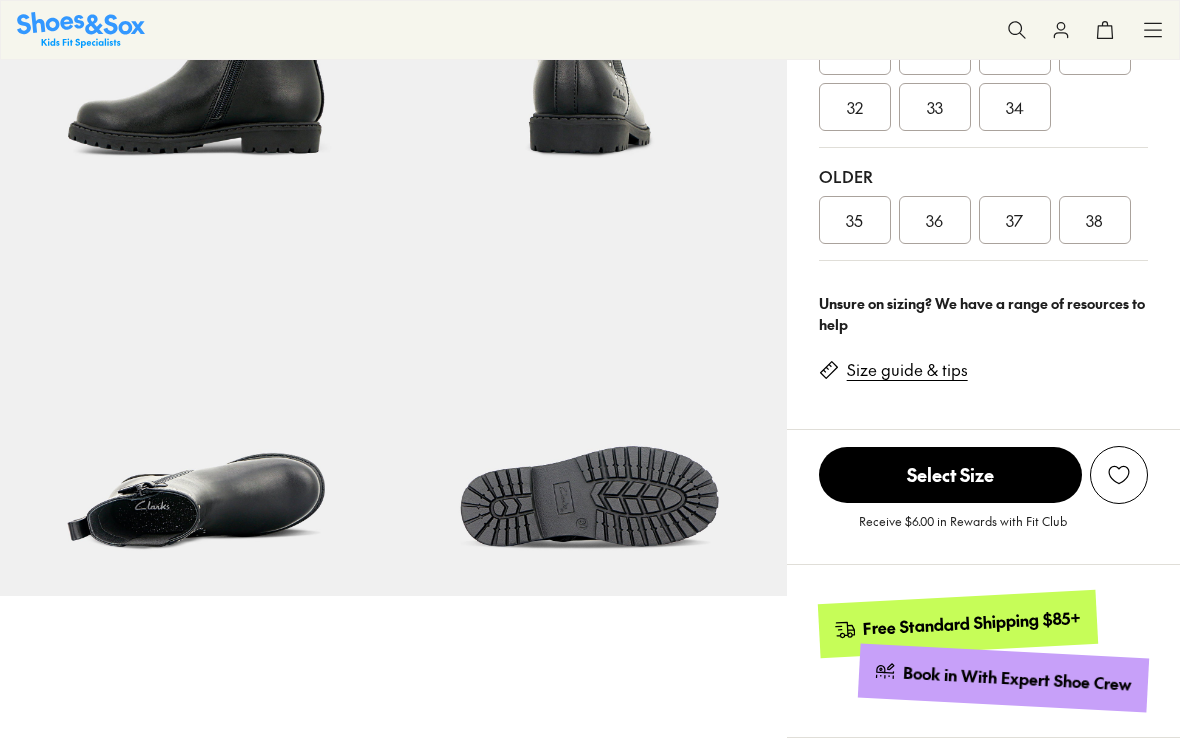 select on "*" 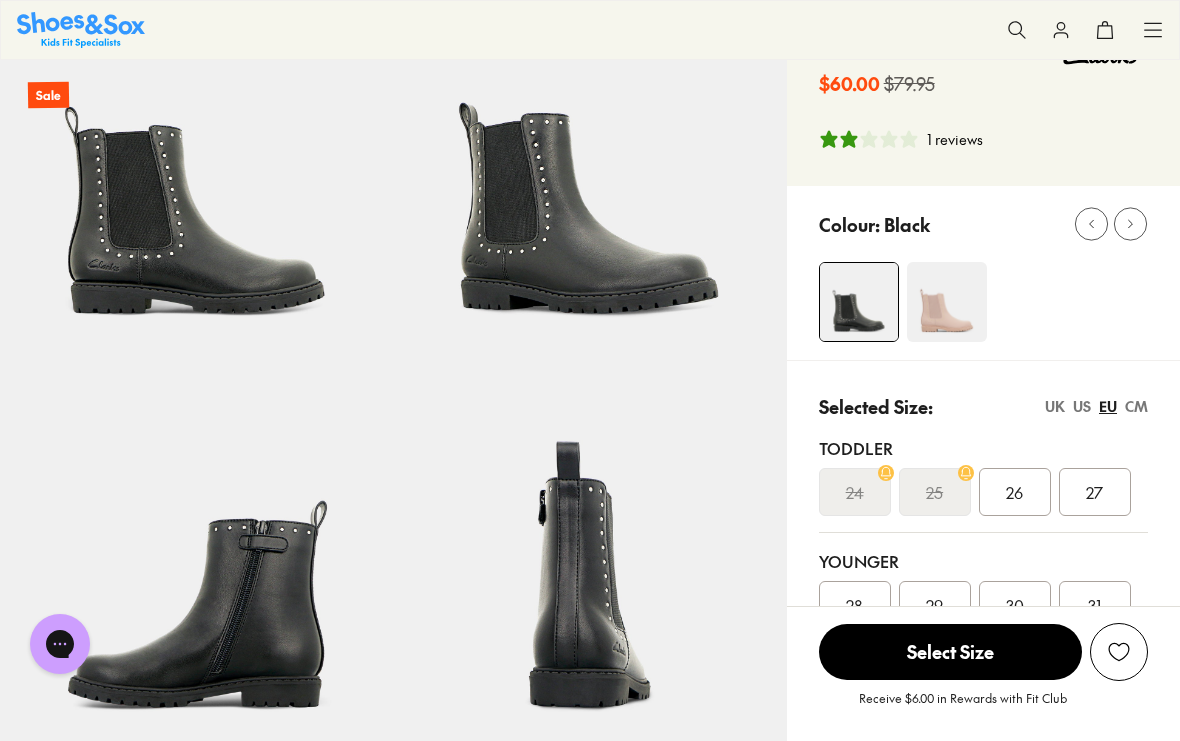 scroll, scrollTop: 126, scrollLeft: 0, axis: vertical 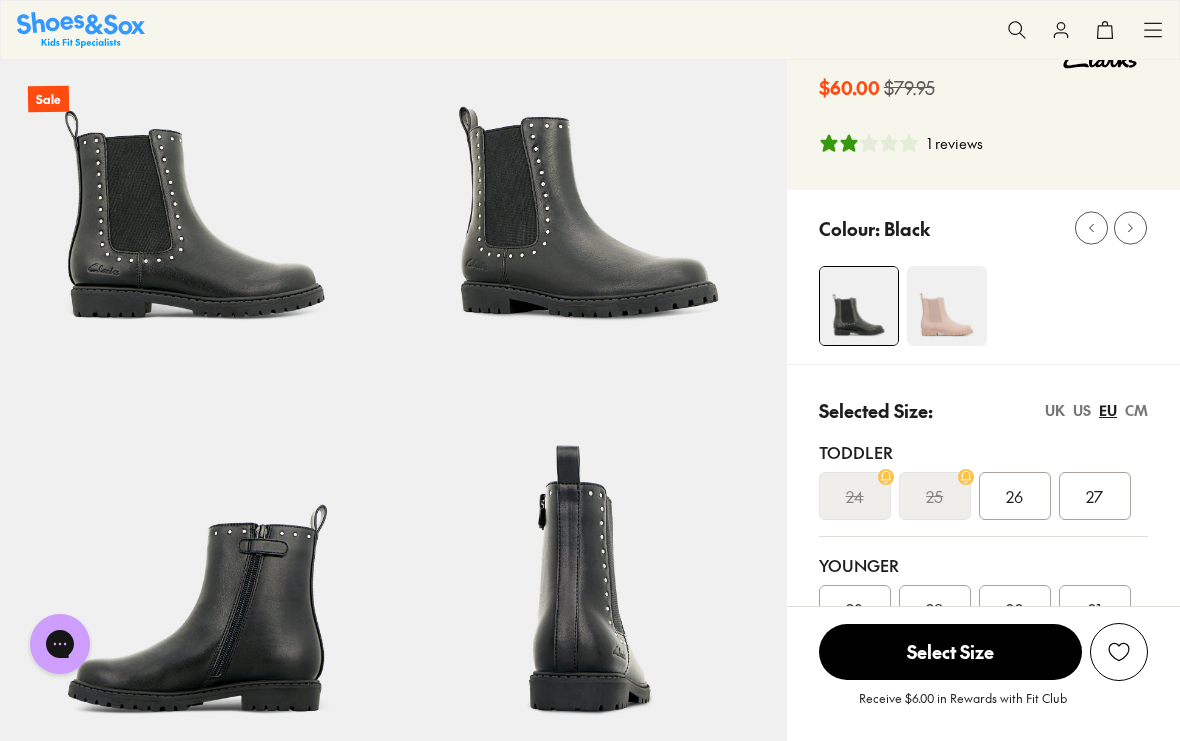 click at bounding box center [947, 306] 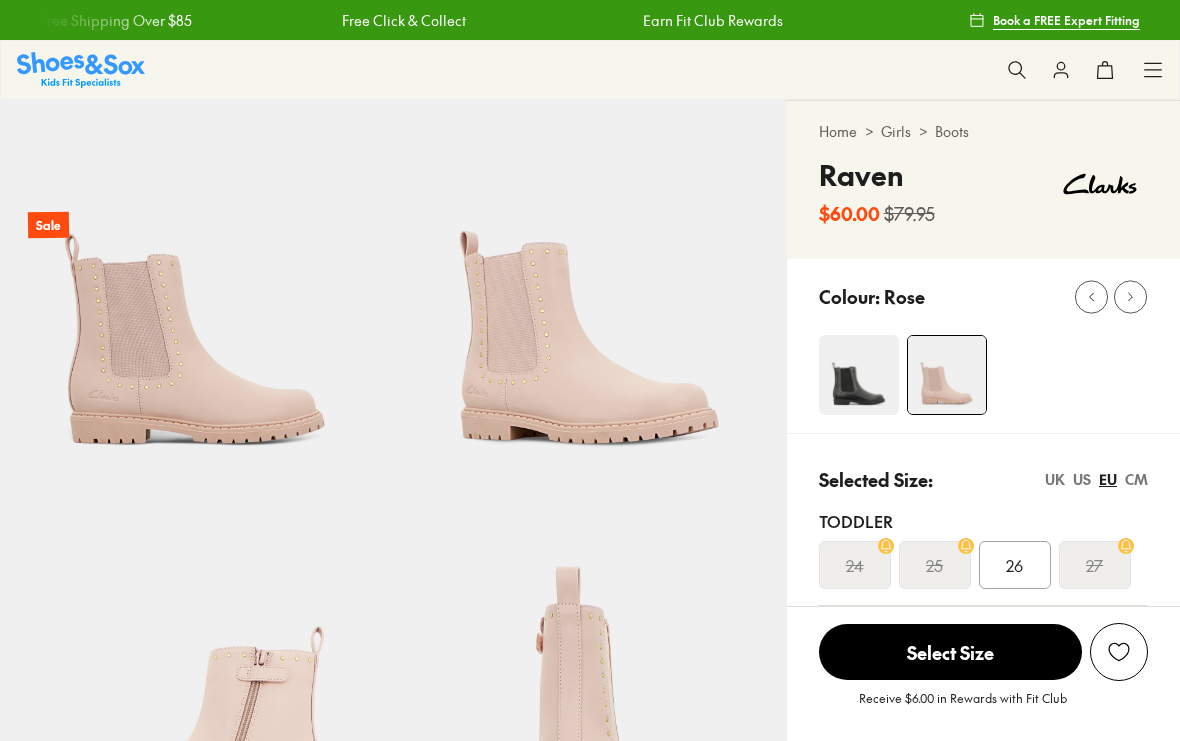 scroll, scrollTop: 0, scrollLeft: 0, axis: both 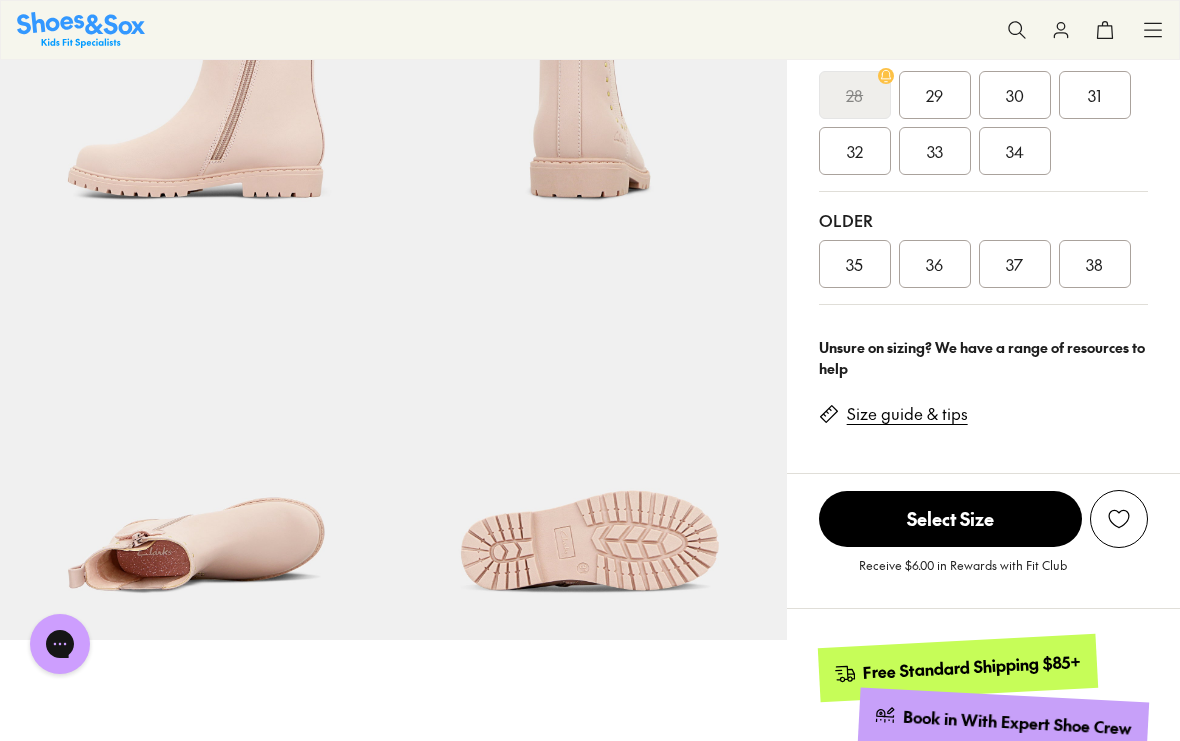 click on "35" at bounding box center (855, 264) 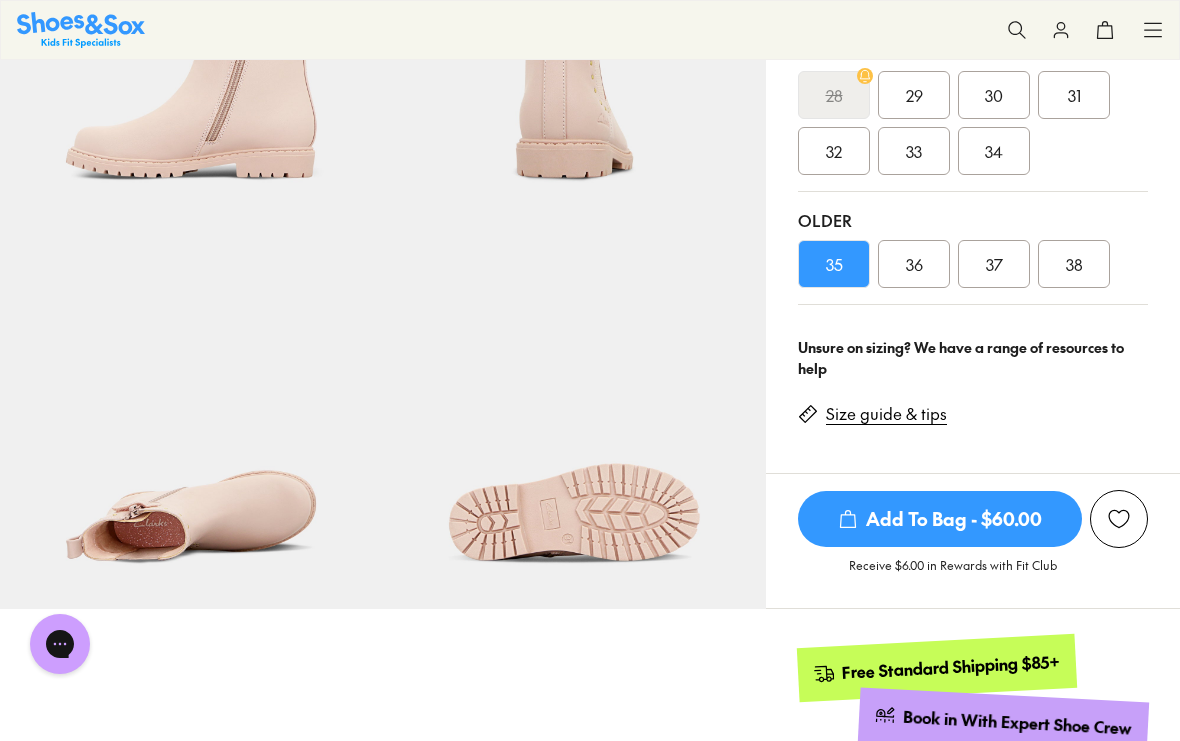 click on "Add To Bag - $60.00" at bounding box center [940, 519] 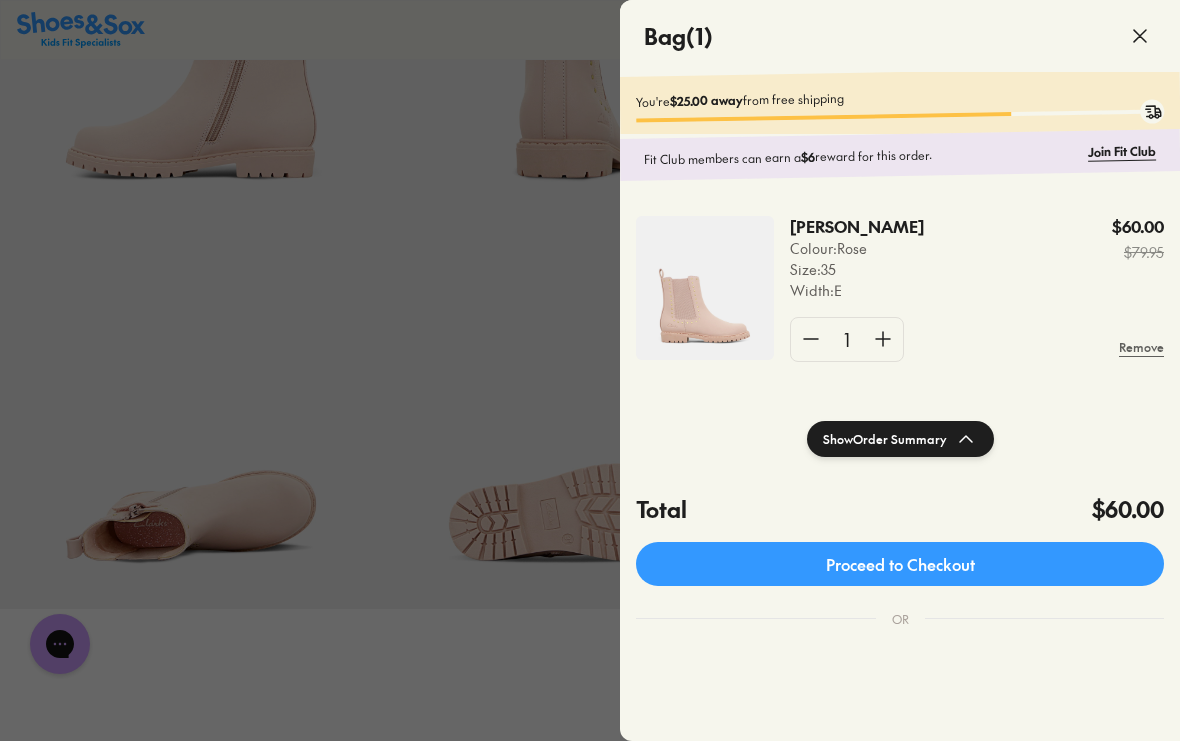 click 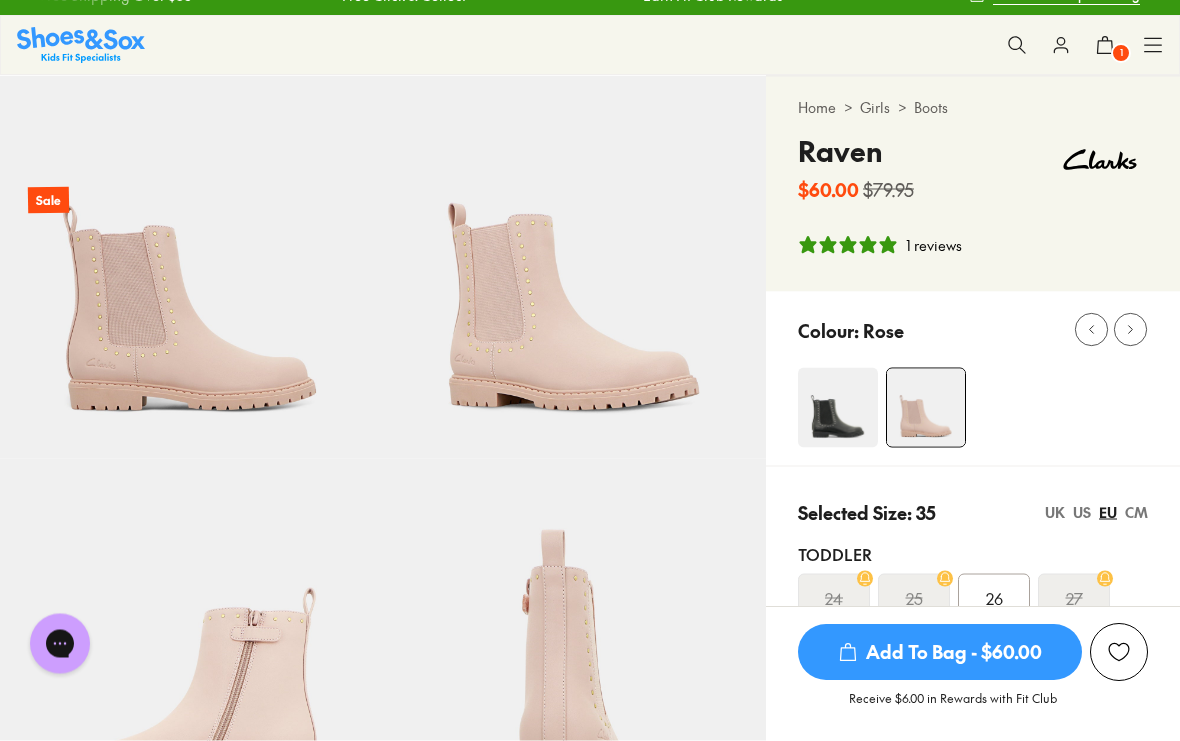 scroll, scrollTop: 0, scrollLeft: 0, axis: both 